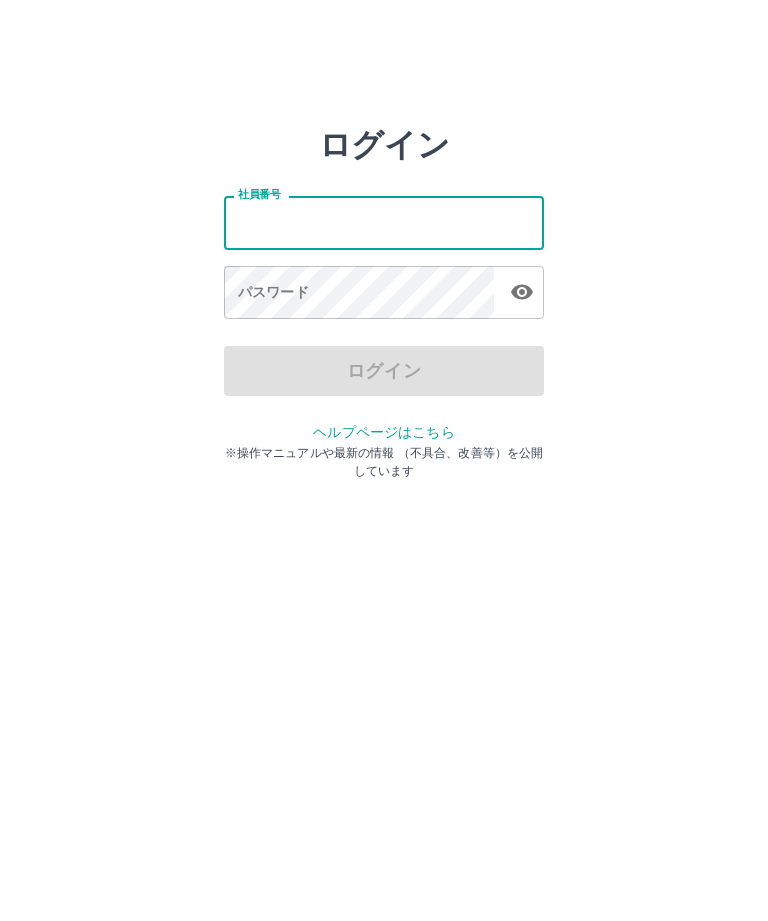 scroll, scrollTop: 0, scrollLeft: 0, axis: both 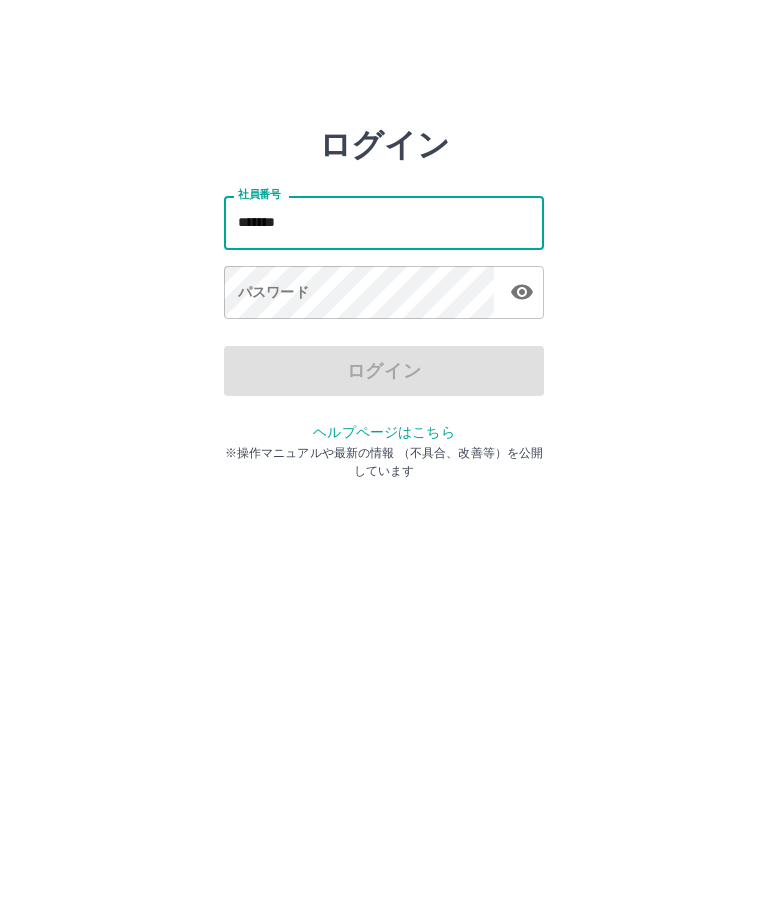type on "*******" 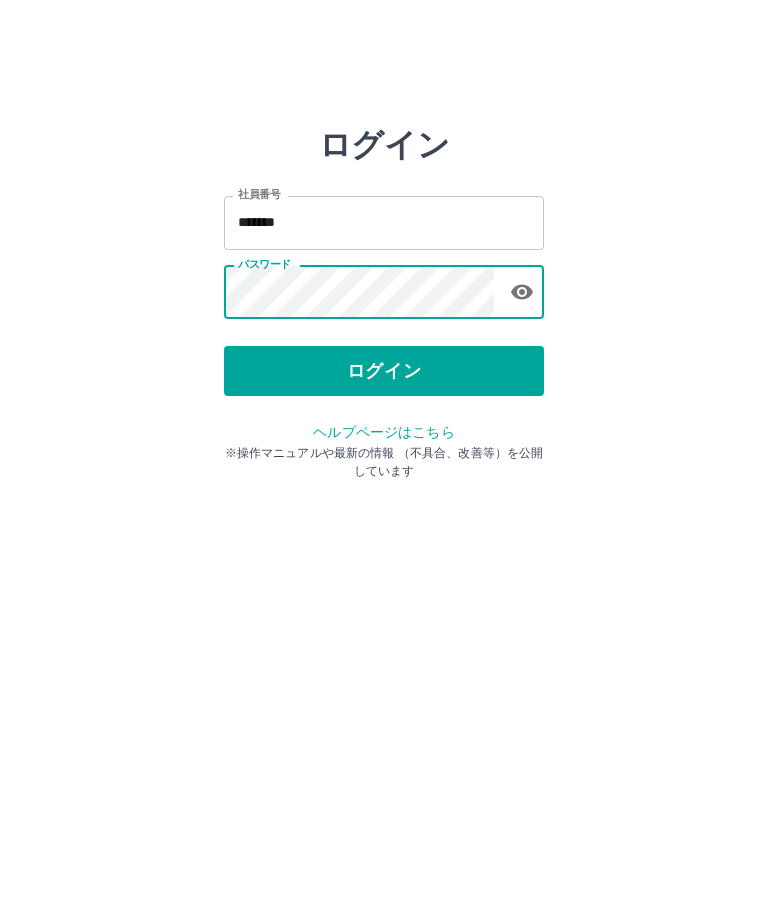 click on "ログイン" at bounding box center [384, 371] 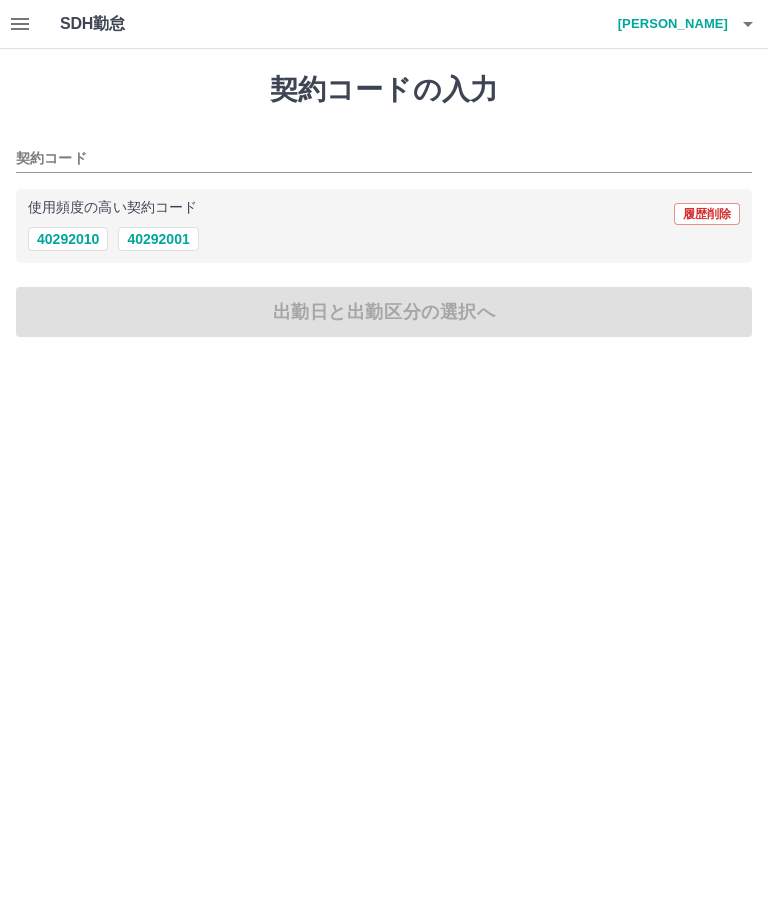scroll, scrollTop: 0, scrollLeft: 0, axis: both 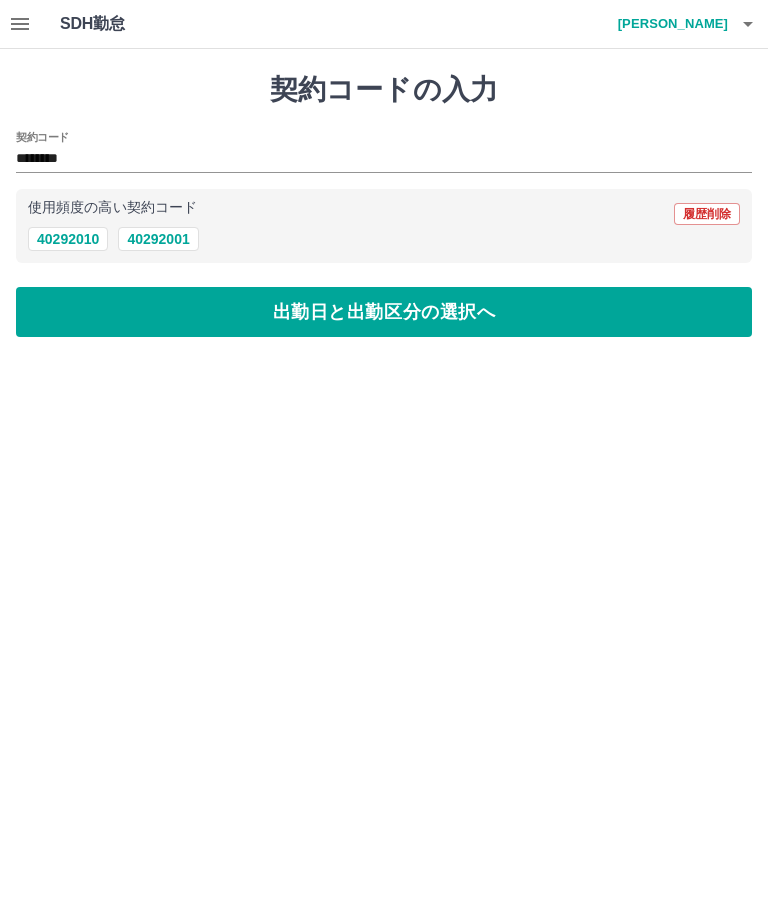 click on "出勤日と出勤区分の選択へ" at bounding box center [384, 312] 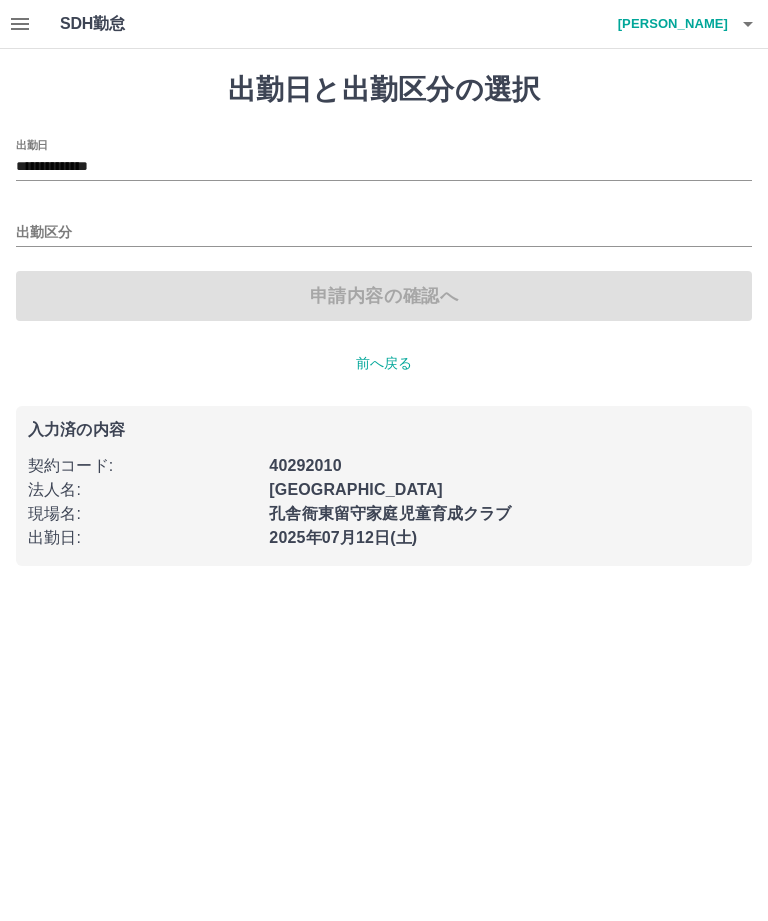 click on "出勤区分" at bounding box center [384, 233] 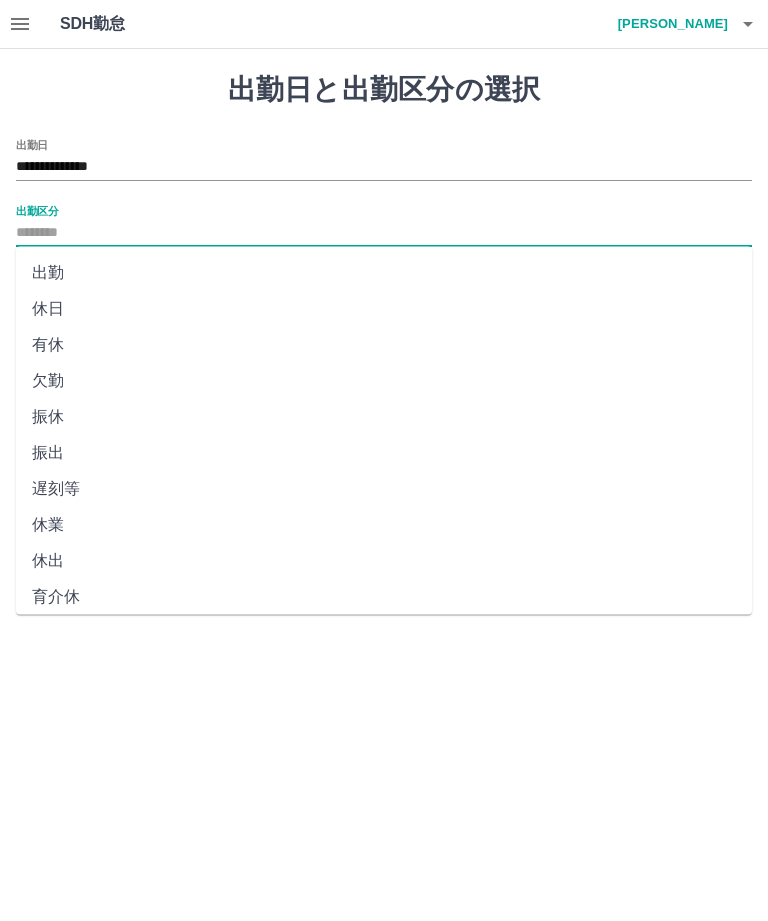click on "出勤" at bounding box center (384, 273) 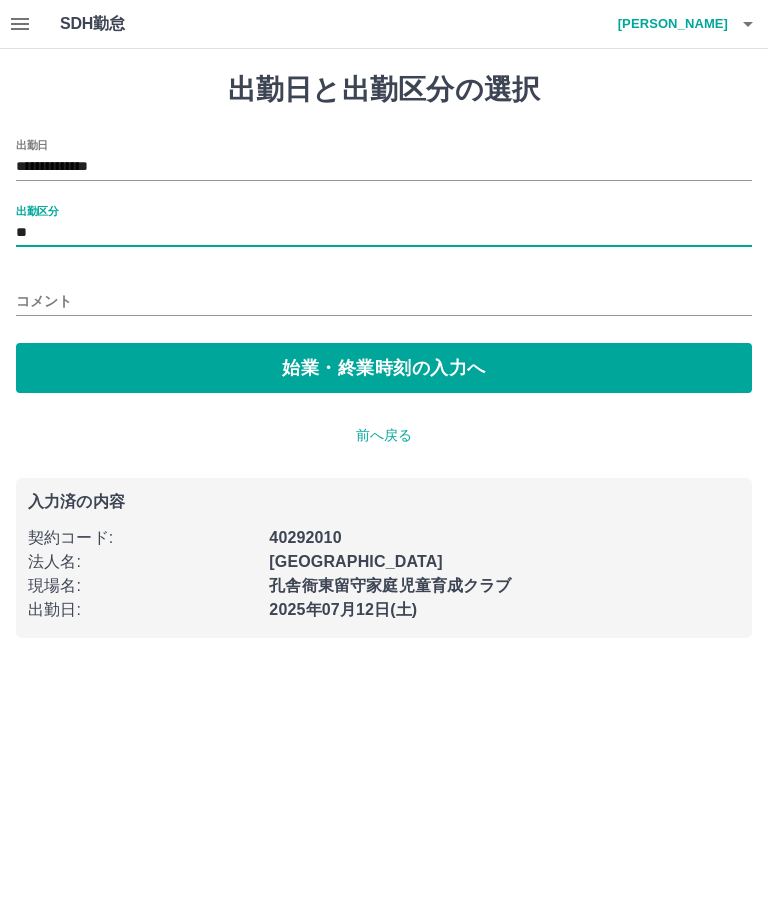 click on "始業・終業時刻の入力へ" at bounding box center (384, 368) 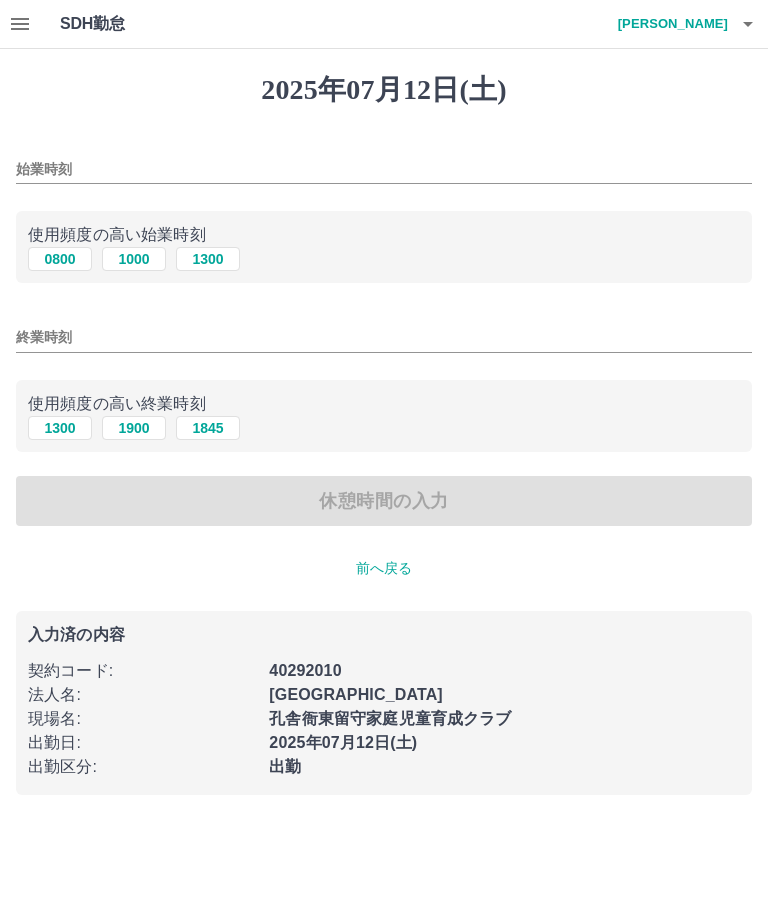 click on "始業時刻" at bounding box center [384, 169] 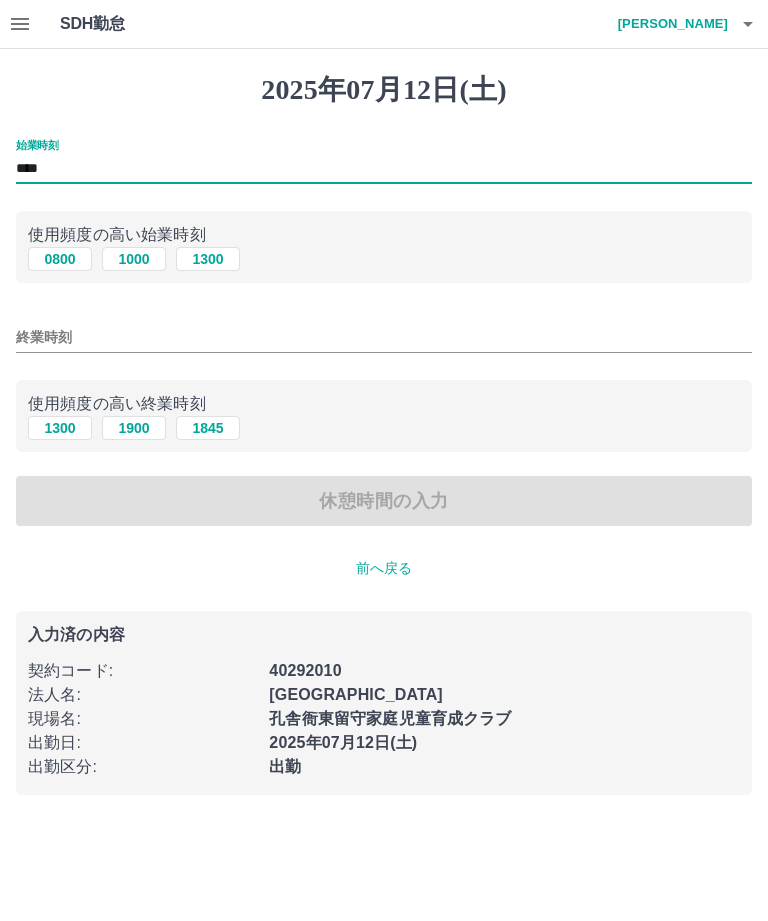 type on "****" 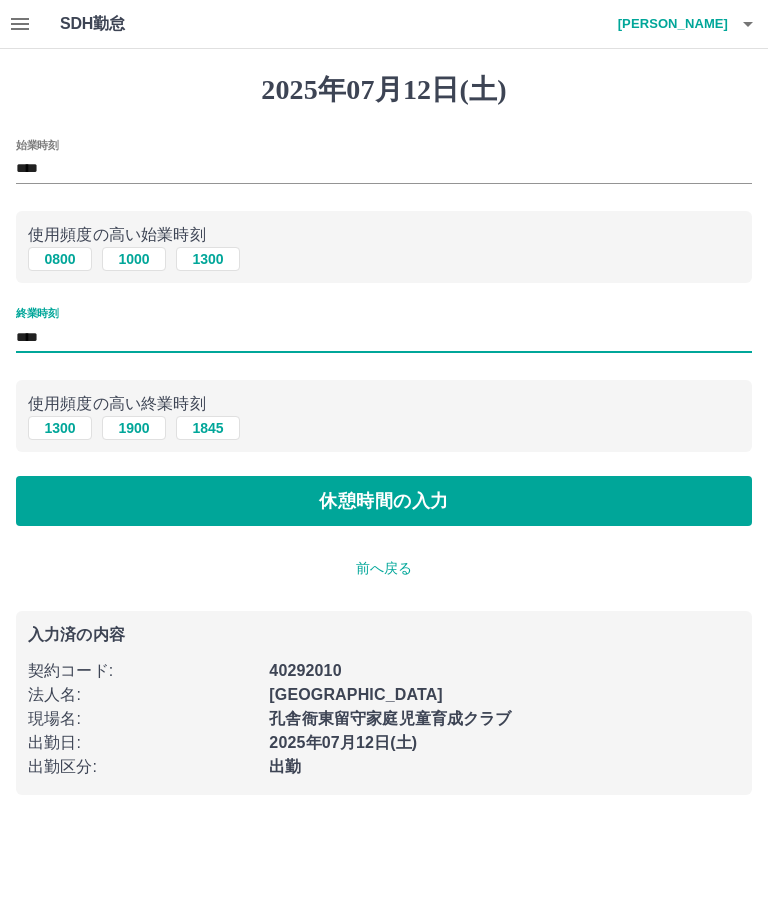 type on "****" 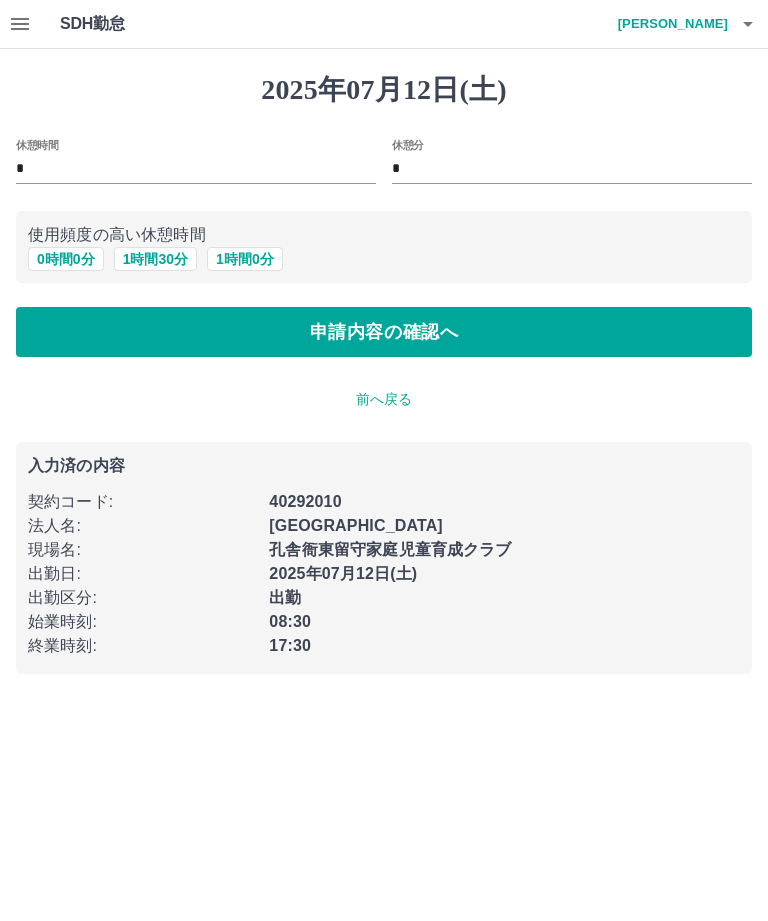 click on "0 時間 0 分" at bounding box center (66, 259) 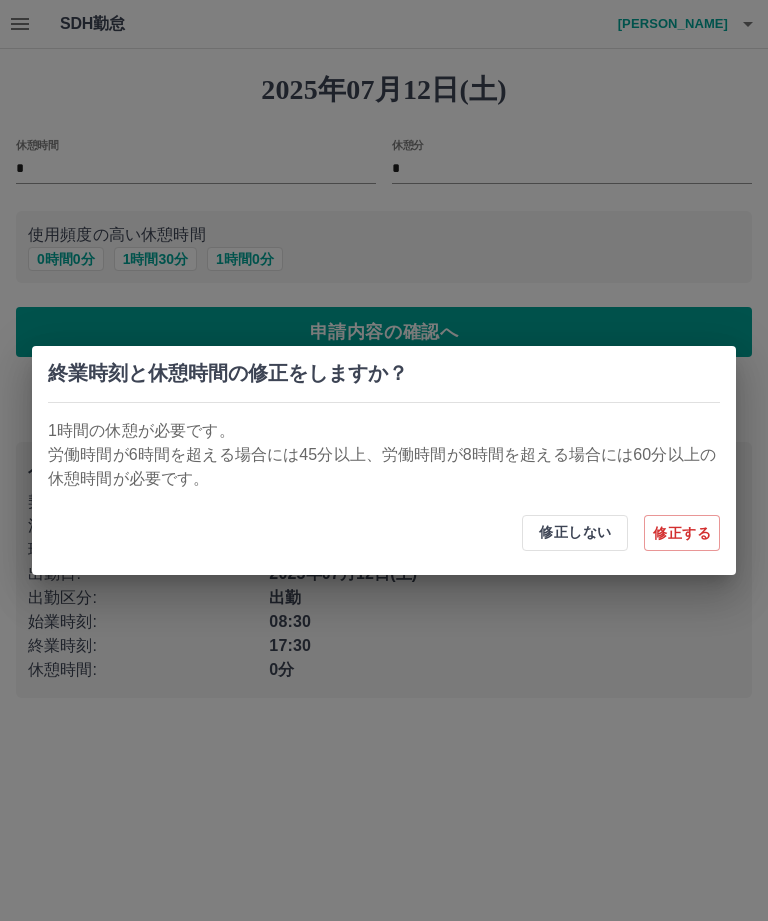 click on "修正する" at bounding box center (682, 533) 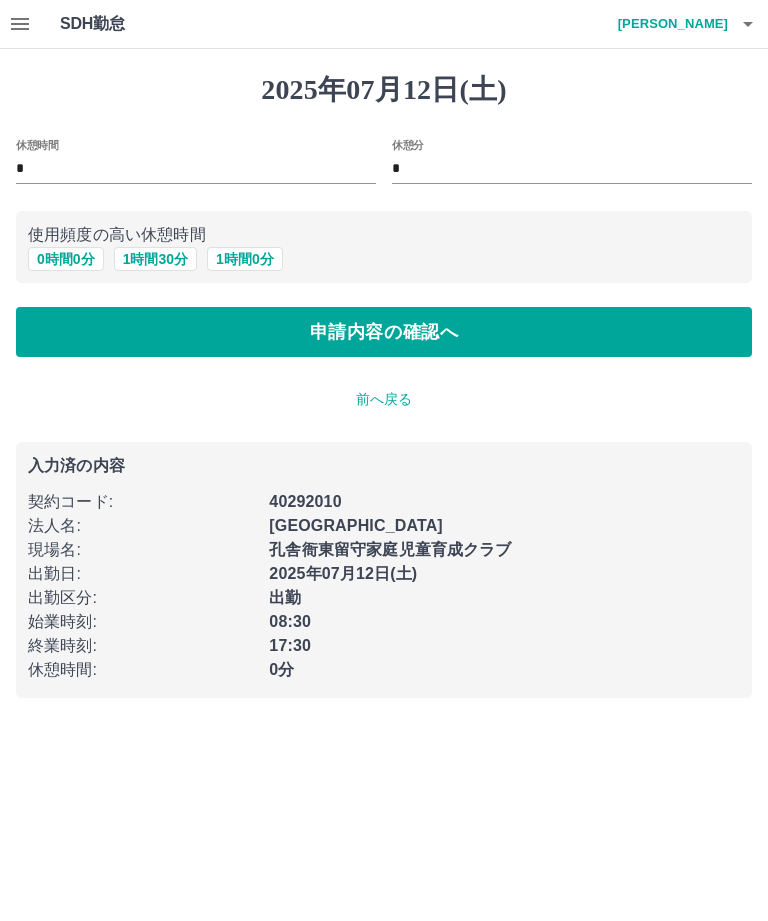 click on "1 時間 0 分" at bounding box center [245, 259] 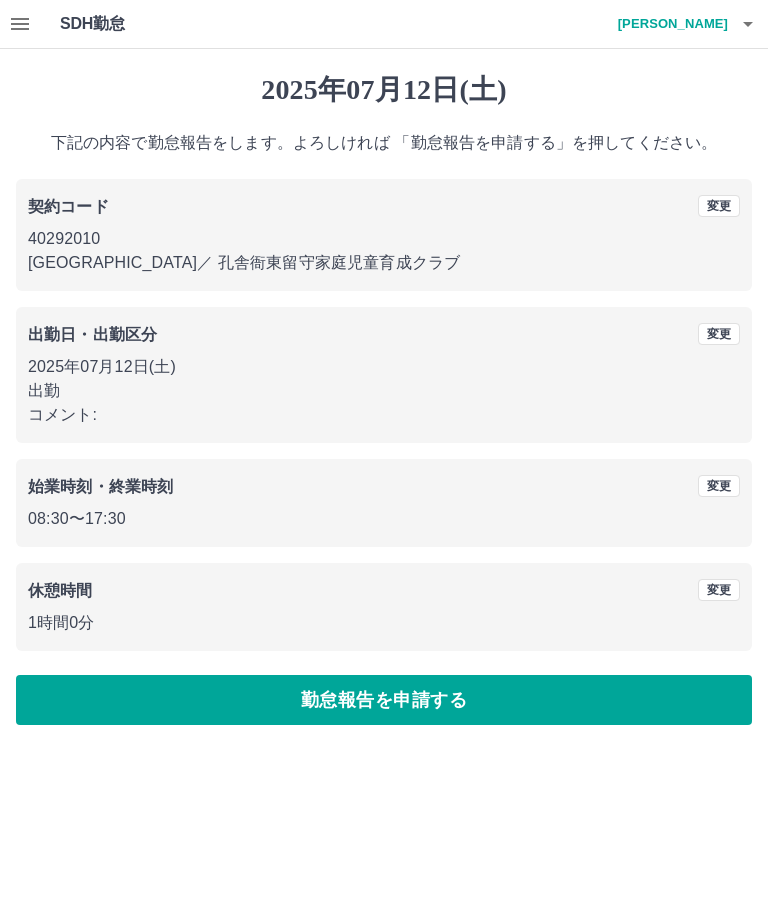 click on "勤怠報告を申請する" at bounding box center (384, 700) 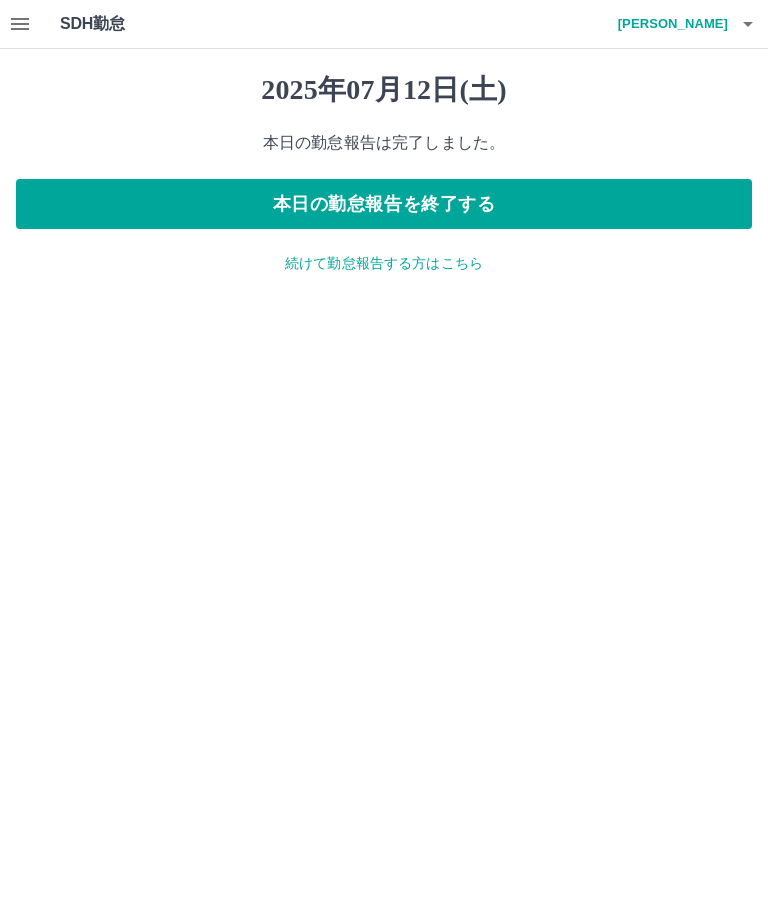 click on "本日の勤怠報告を終了する" at bounding box center (384, 204) 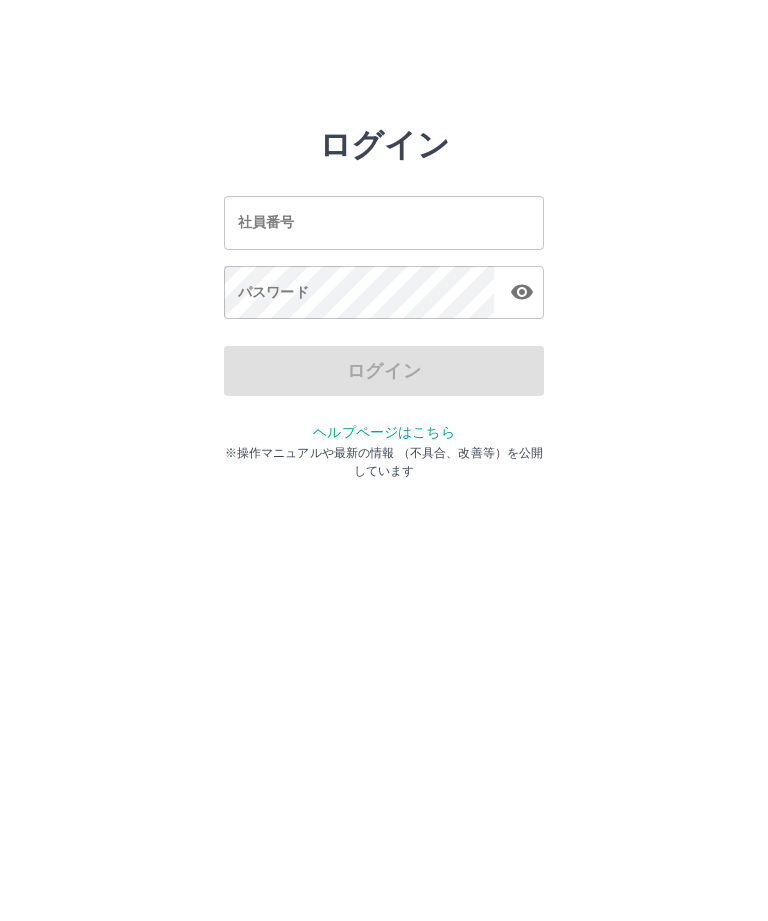 scroll, scrollTop: 0, scrollLeft: 0, axis: both 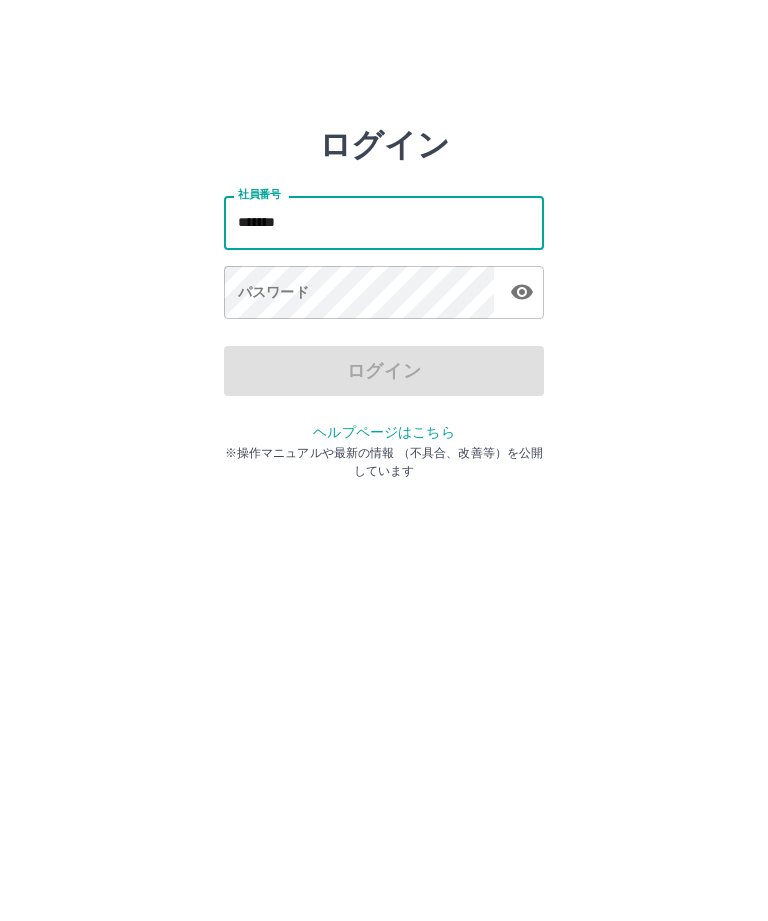 type on "*******" 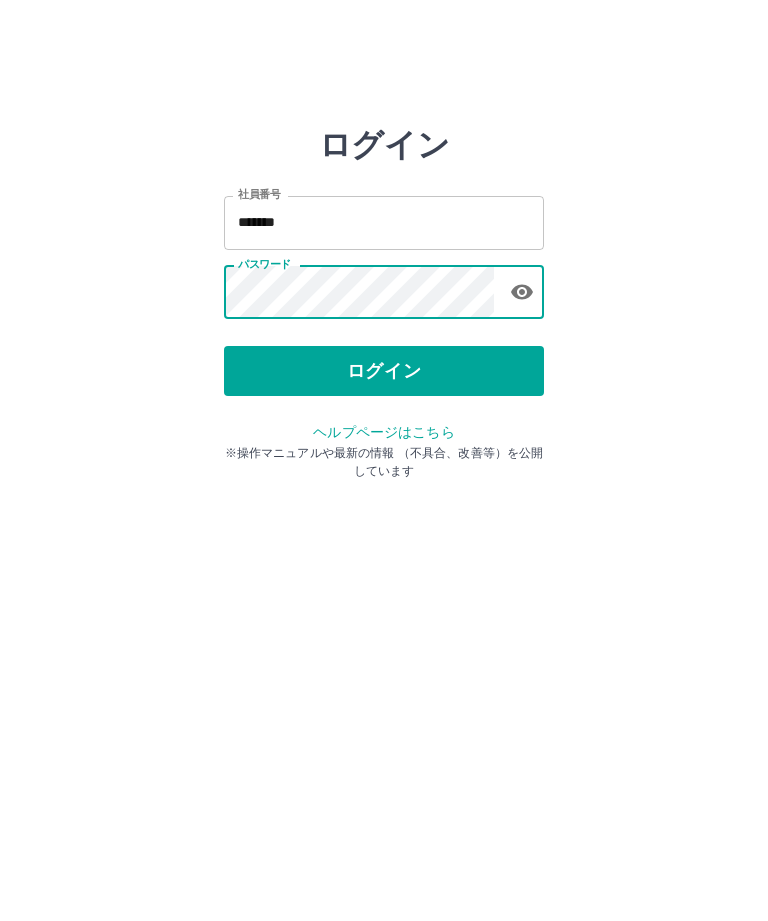 click on "ログイン" at bounding box center [384, 371] 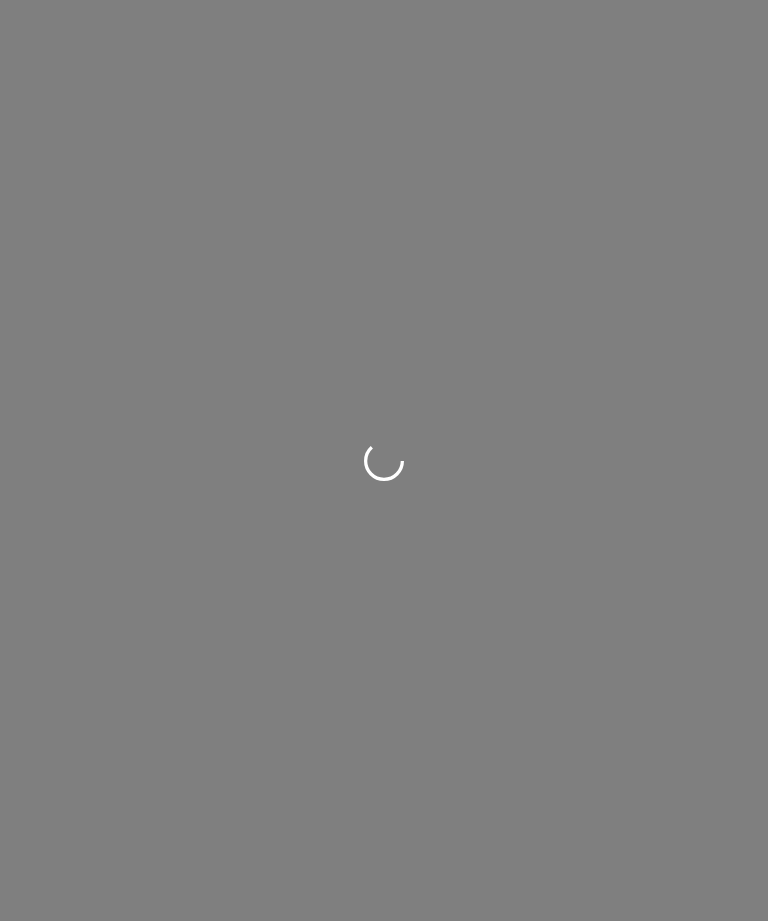 scroll, scrollTop: 0, scrollLeft: 0, axis: both 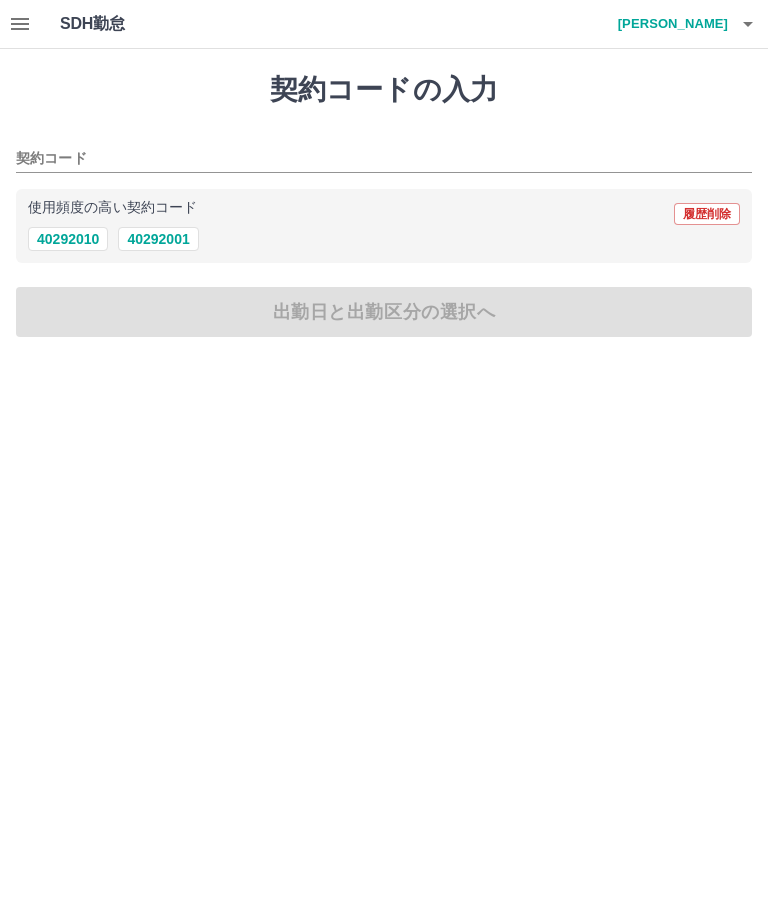 click on "40292001" at bounding box center (158, 239) 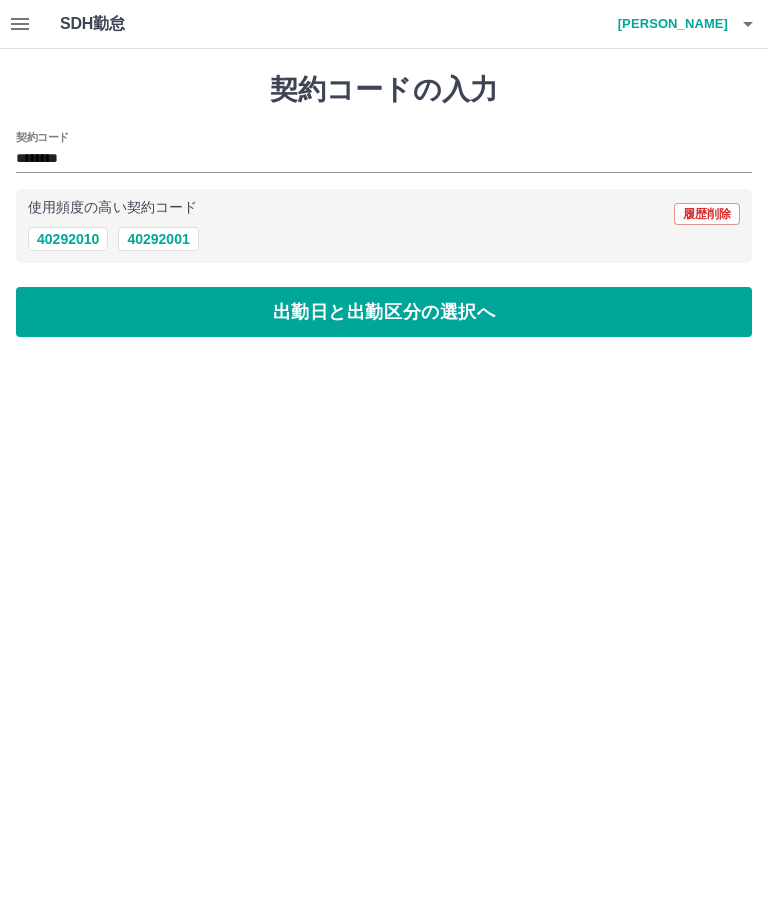 click on "出勤日と出勤区分の選択へ" at bounding box center [384, 312] 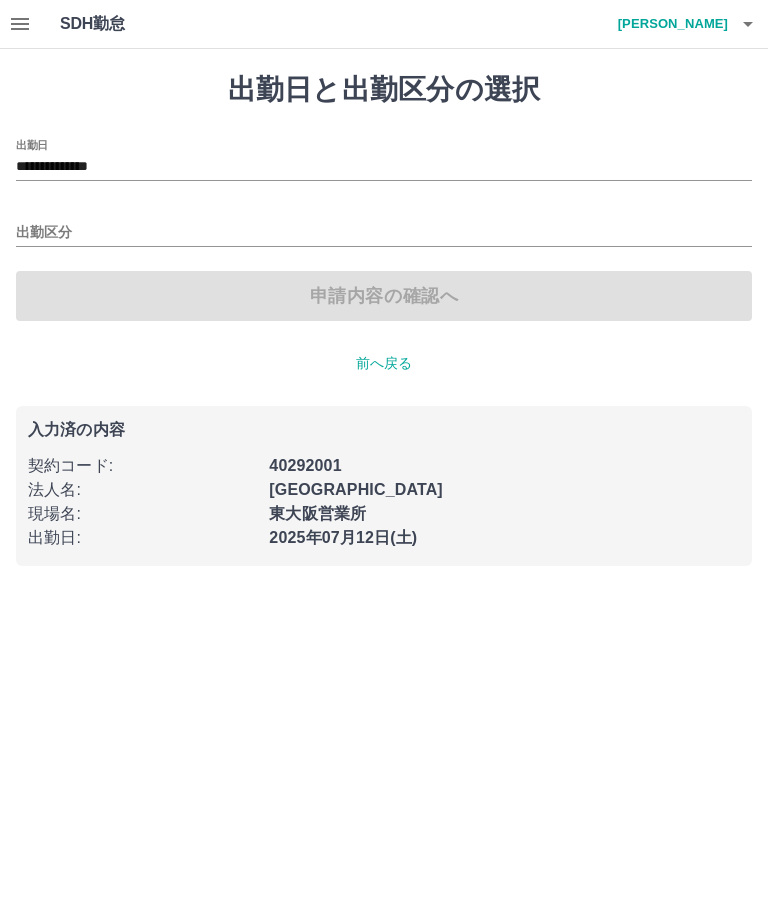 click on "出勤区分" at bounding box center [384, 233] 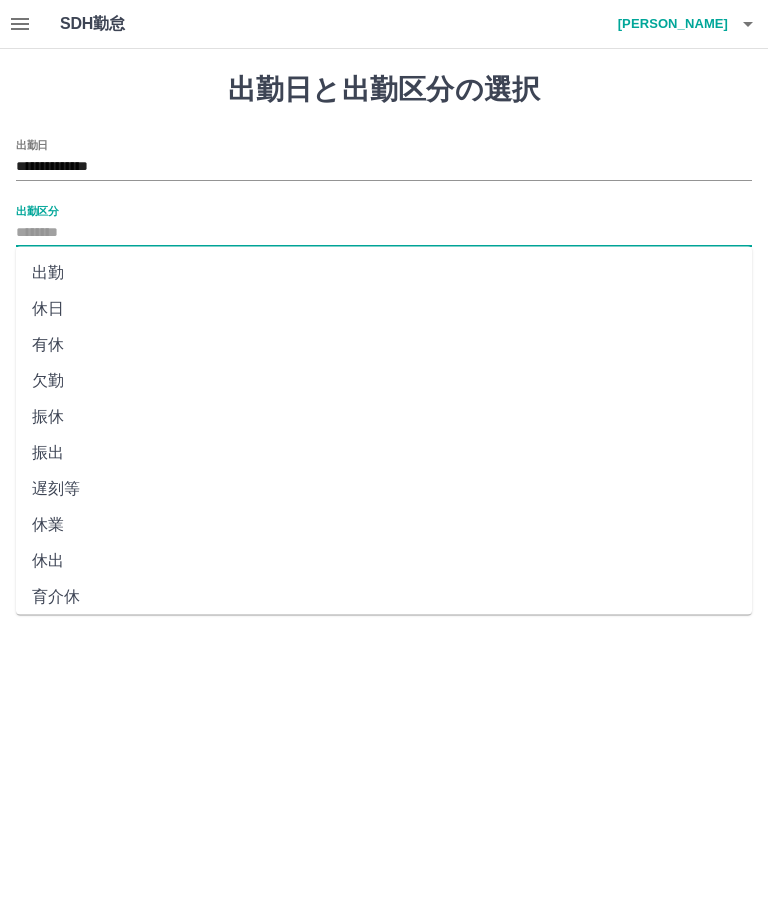 click on "出勤" at bounding box center (384, 273) 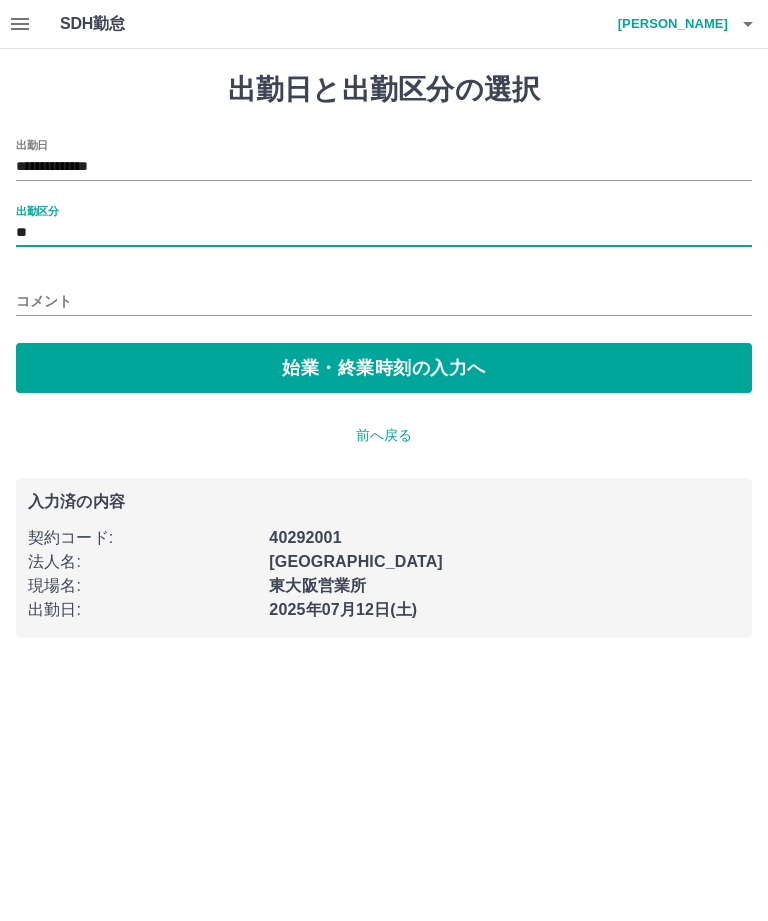 click on "始業・終業時刻の入力へ" at bounding box center (384, 368) 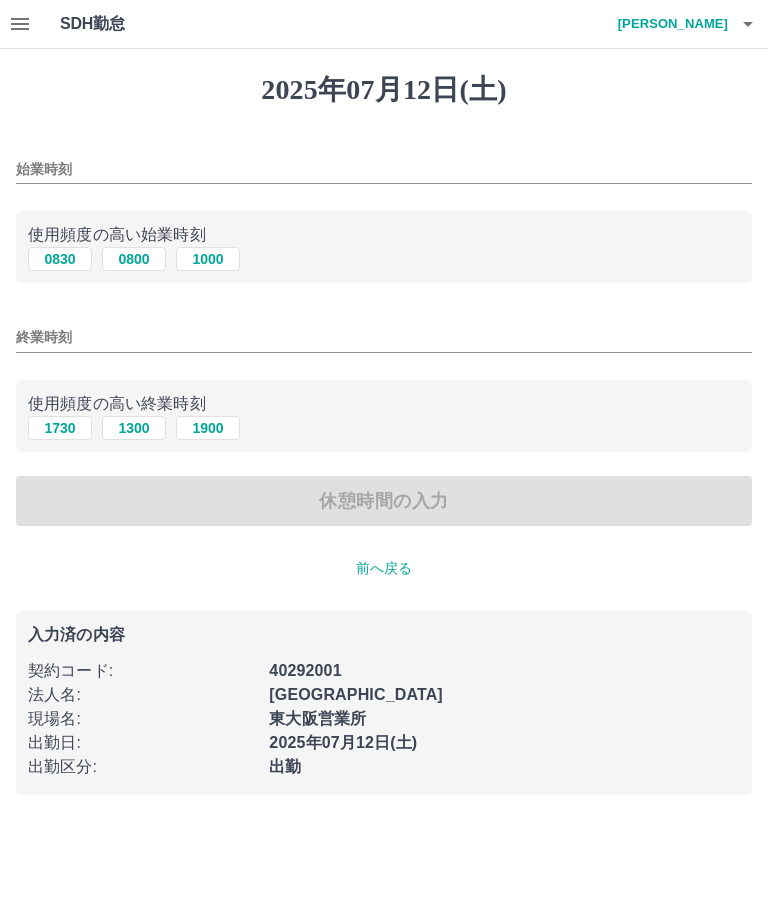 click on "始業時刻" at bounding box center [384, 169] 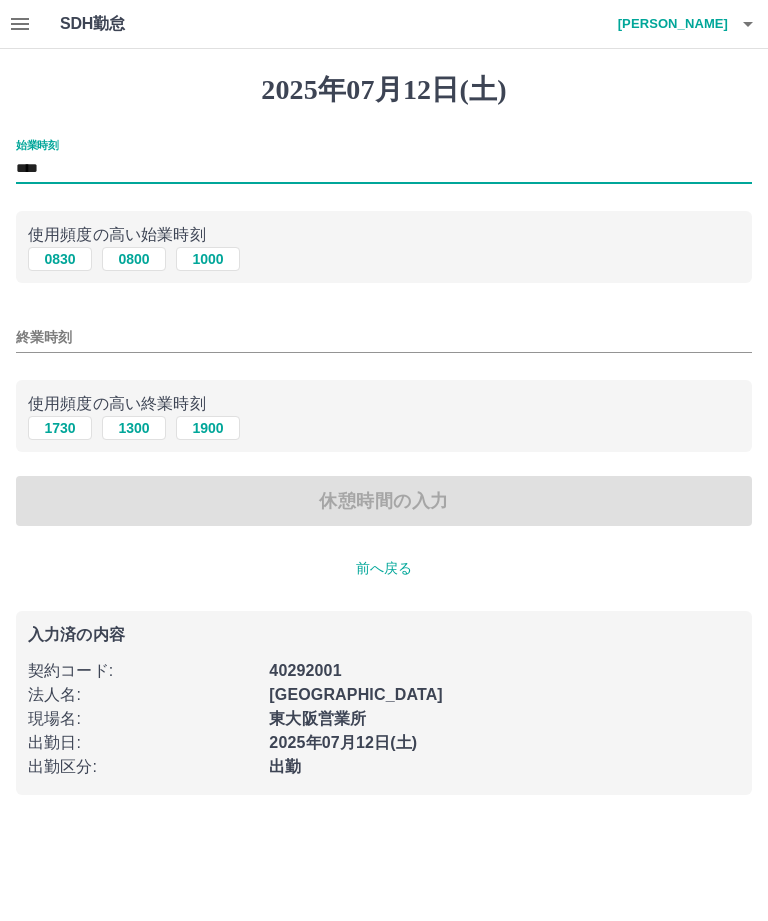 type on "****" 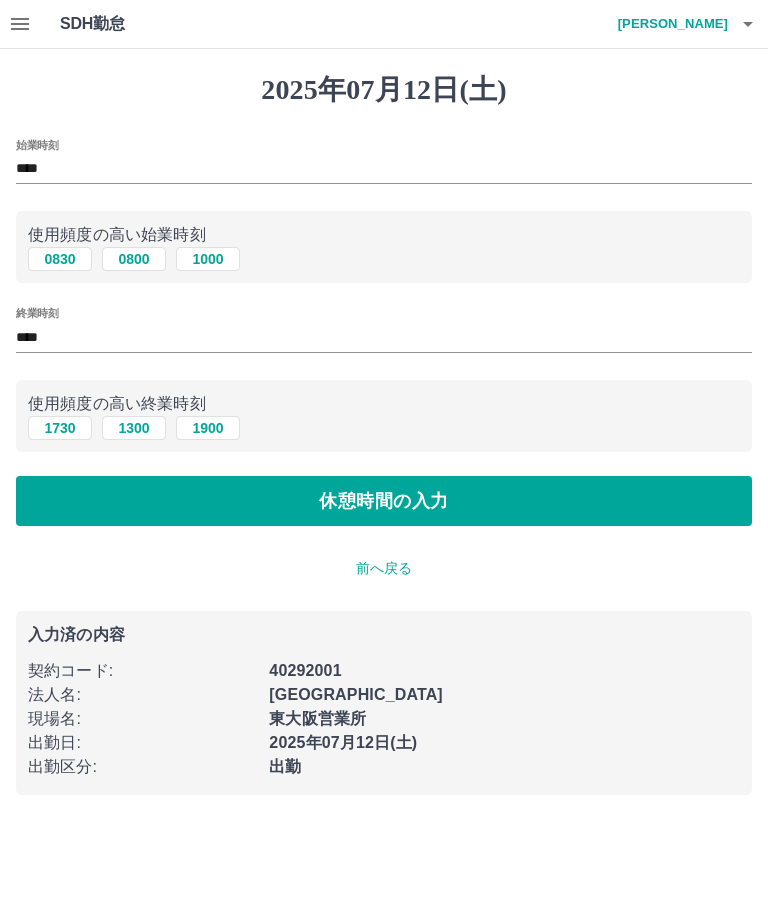 click on "休憩時間の入力" at bounding box center [384, 501] 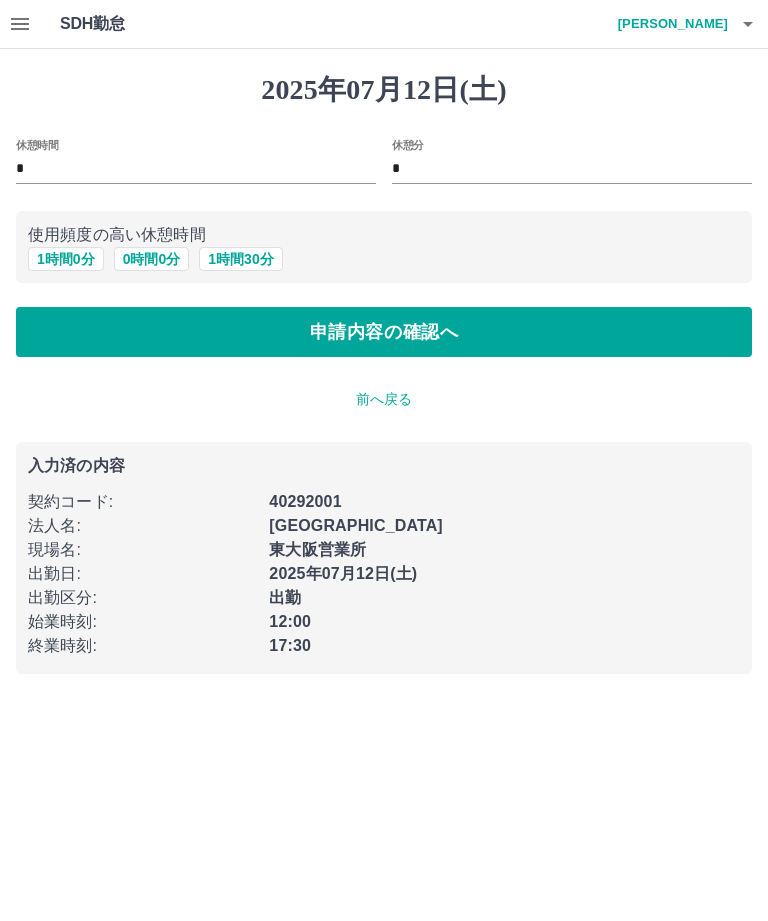 click on "申請内容の確認へ" at bounding box center [384, 332] 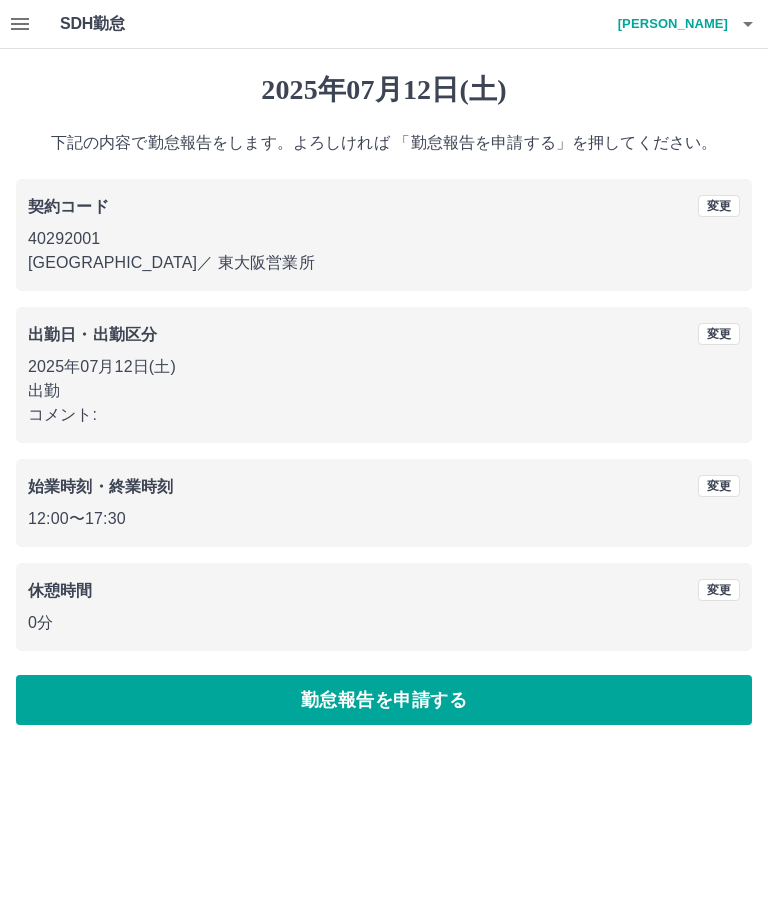 click on "勤怠報告を申請する" at bounding box center [384, 700] 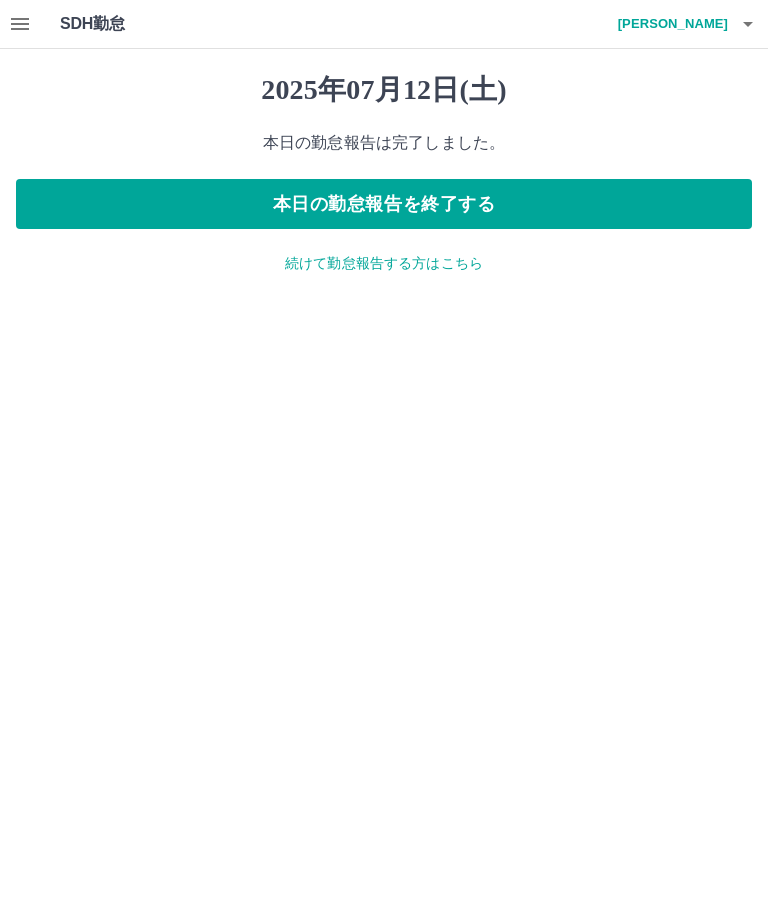 click on "本日の勤怠報告を終了する" at bounding box center [384, 204] 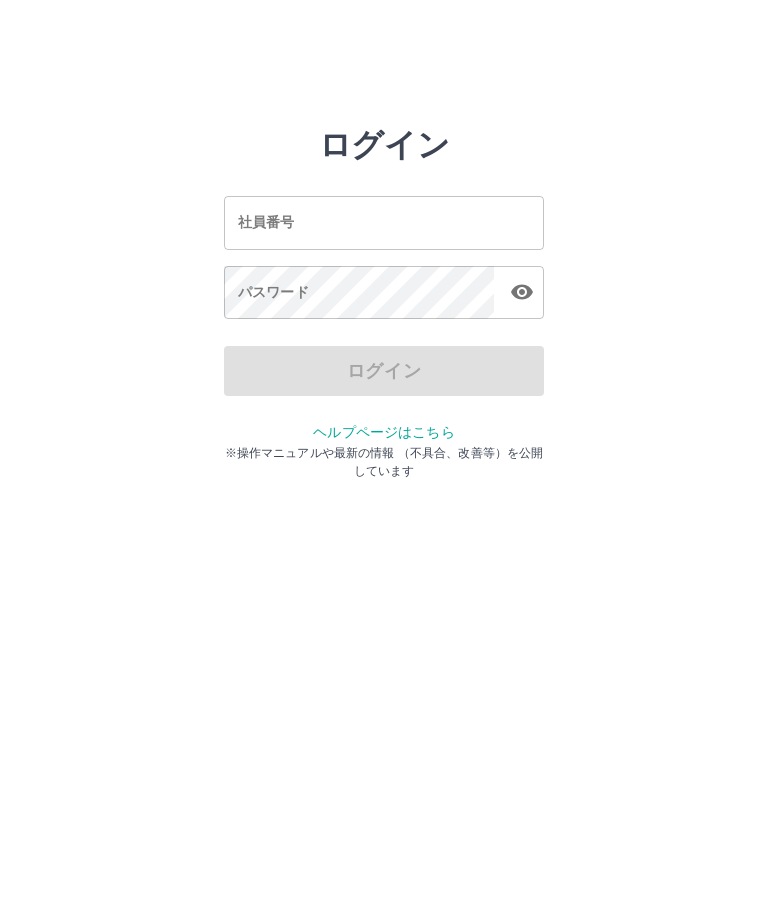 scroll, scrollTop: 0, scrollLeft: 0, axis: both 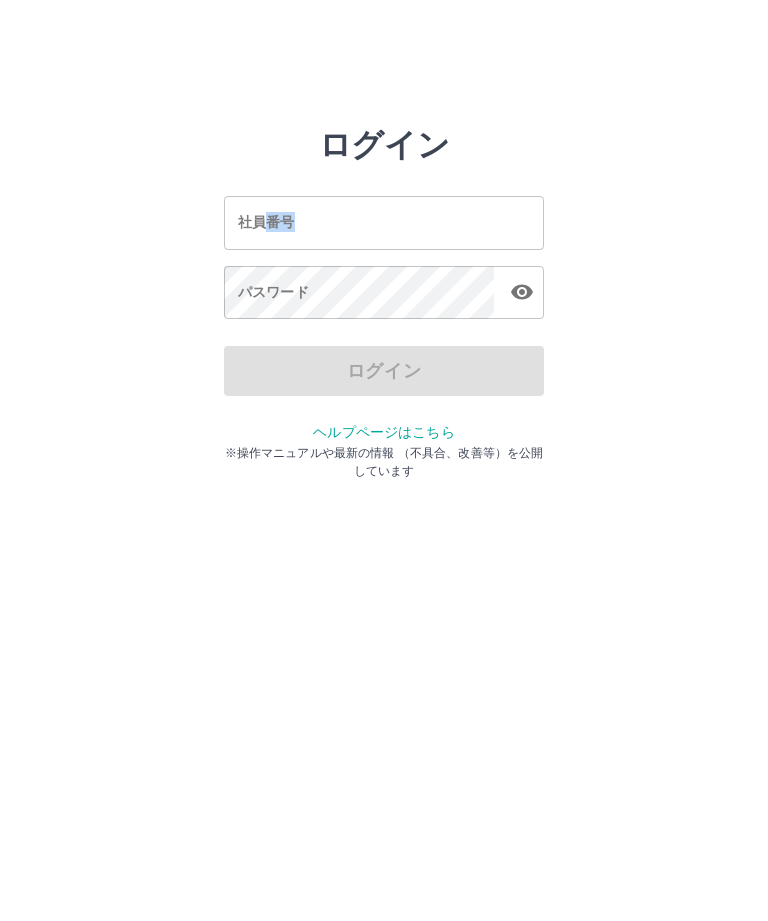 click on "ログイン 社員番号 社員番号 パスワード パスワード ログイン ヘルプページはこちら ※操作マニュアルや最新の情報 （不具合、改善等）を公開しています" at bounding box center [384, 223] 